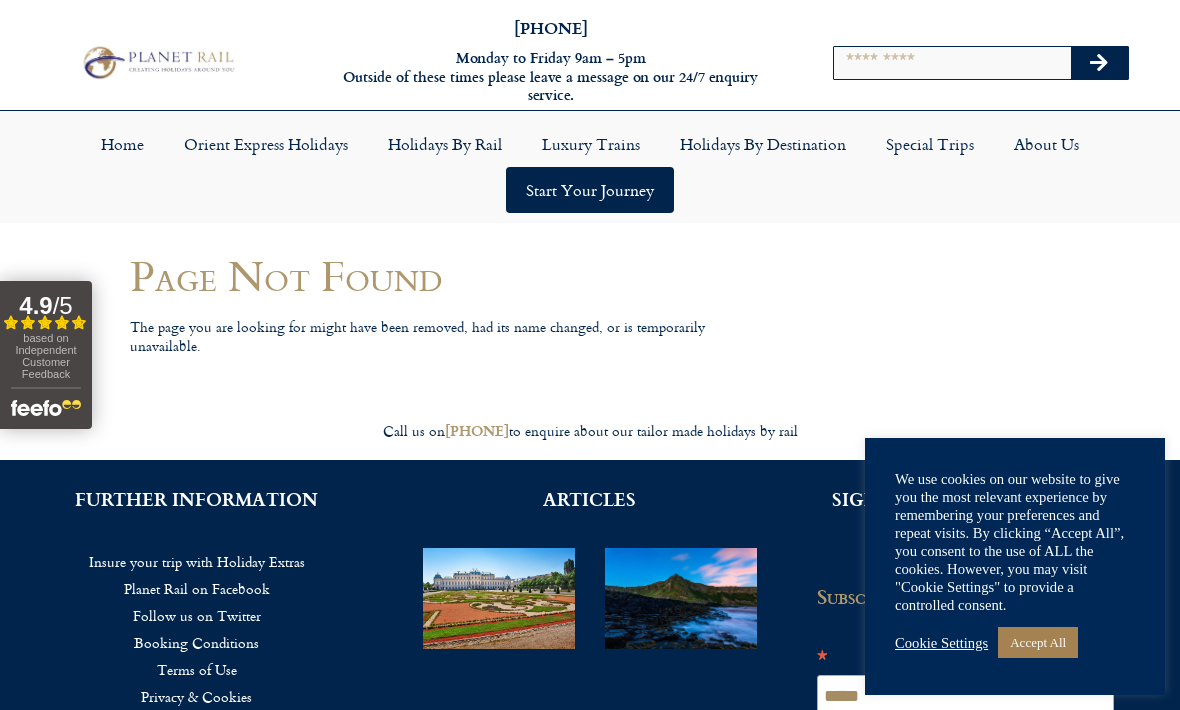 scroll, scrollTop: 0, scrollLeft: 0, axis: both 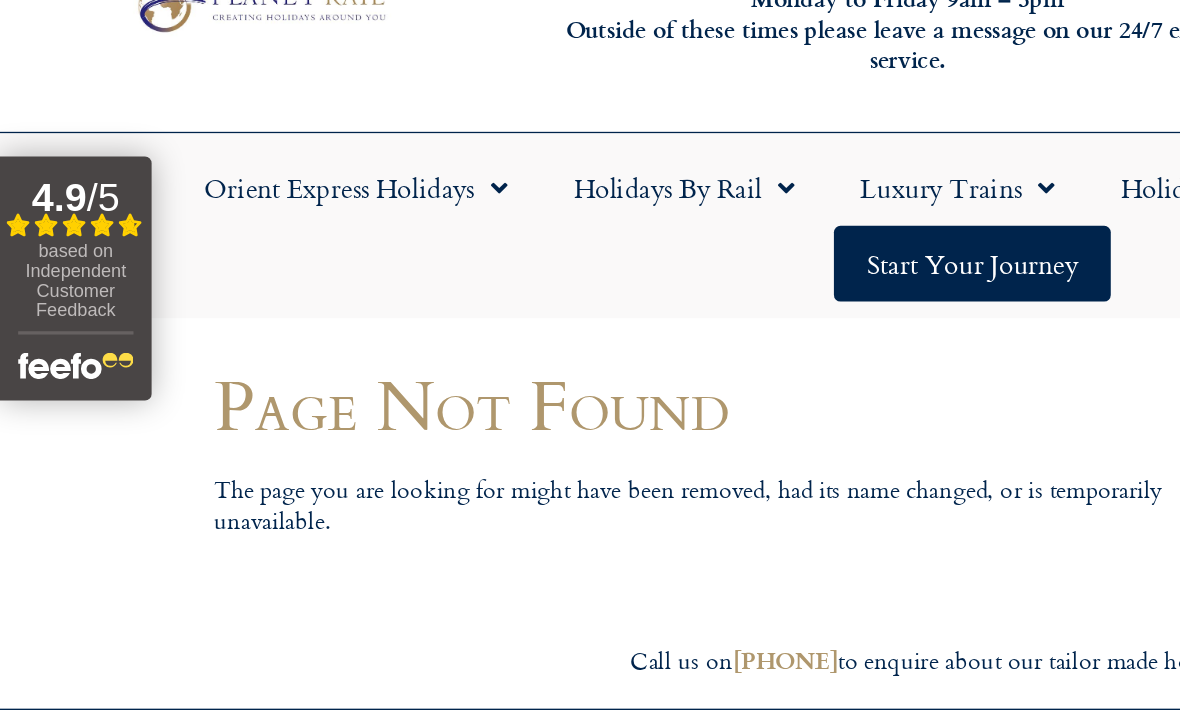 click 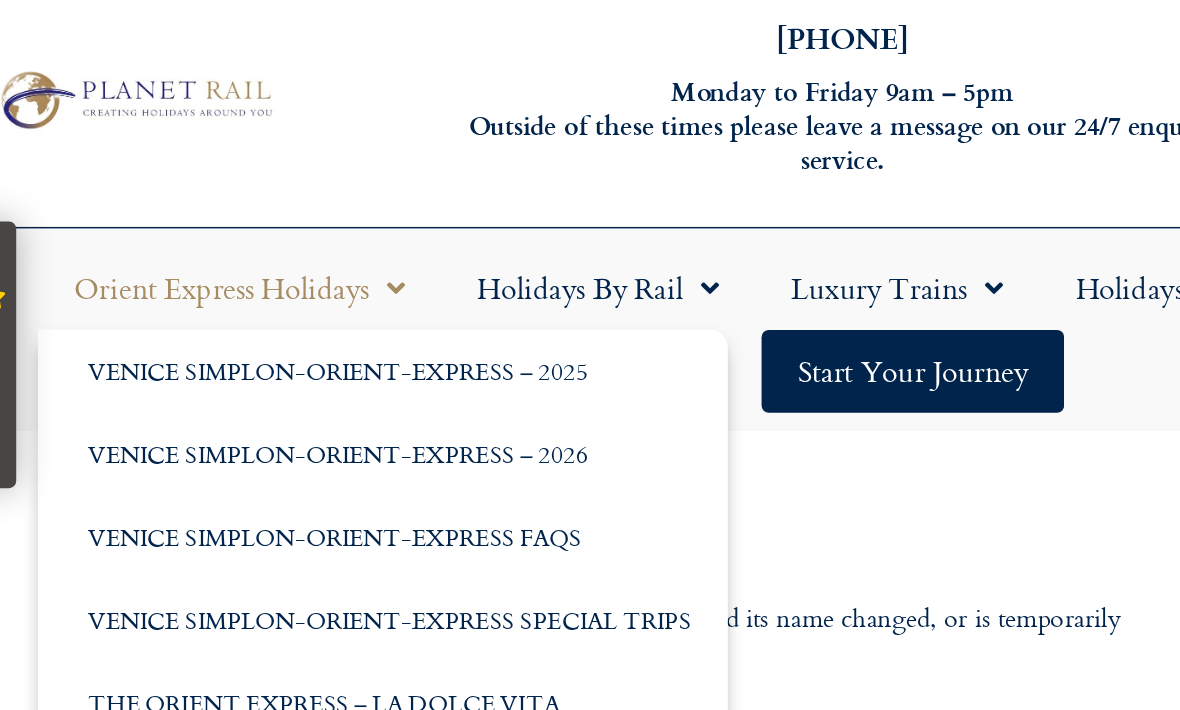 scroll, scrollTop: 18, scrollLeft: 0, axis: vertical 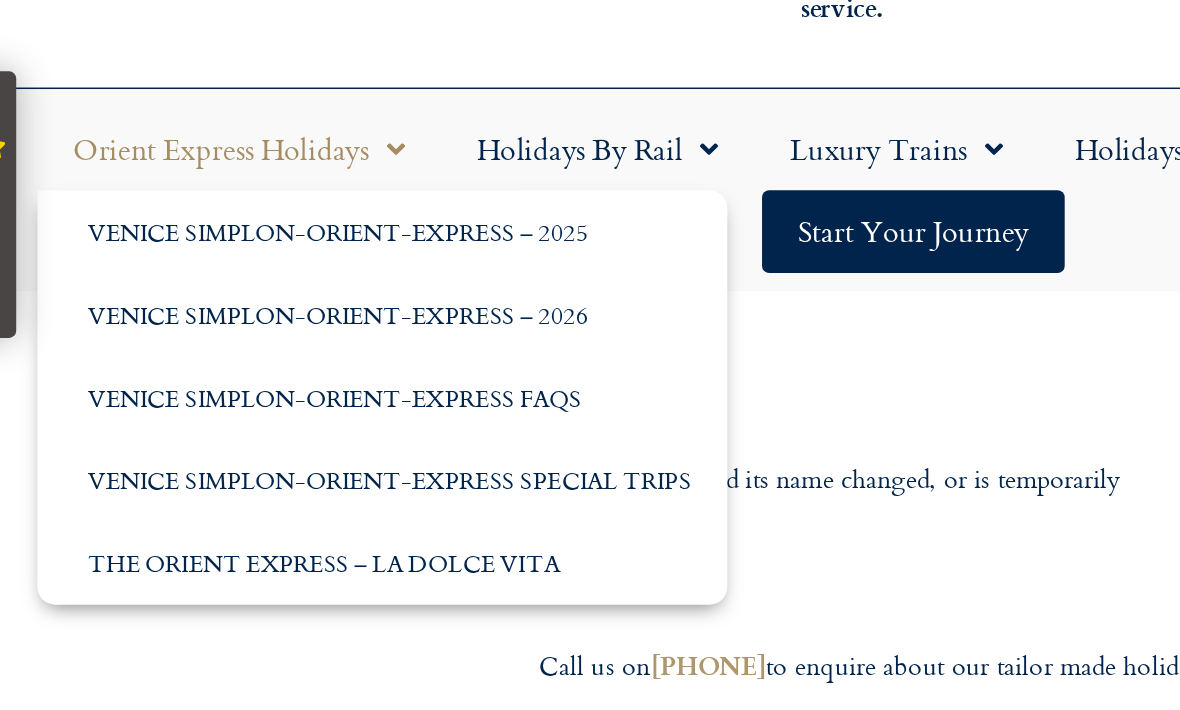 click on "Venice Simplon-Orient-Express – 2026" 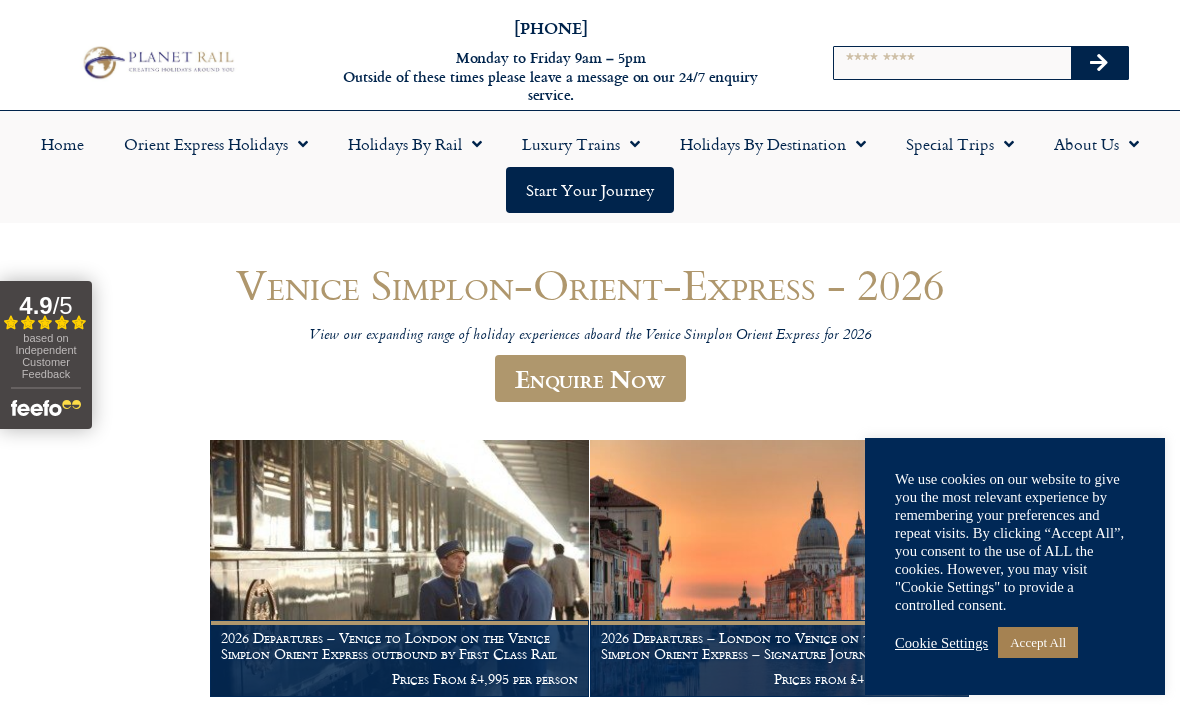 scroll, scrollTop: 0, scrollLeft: 0, axis: both 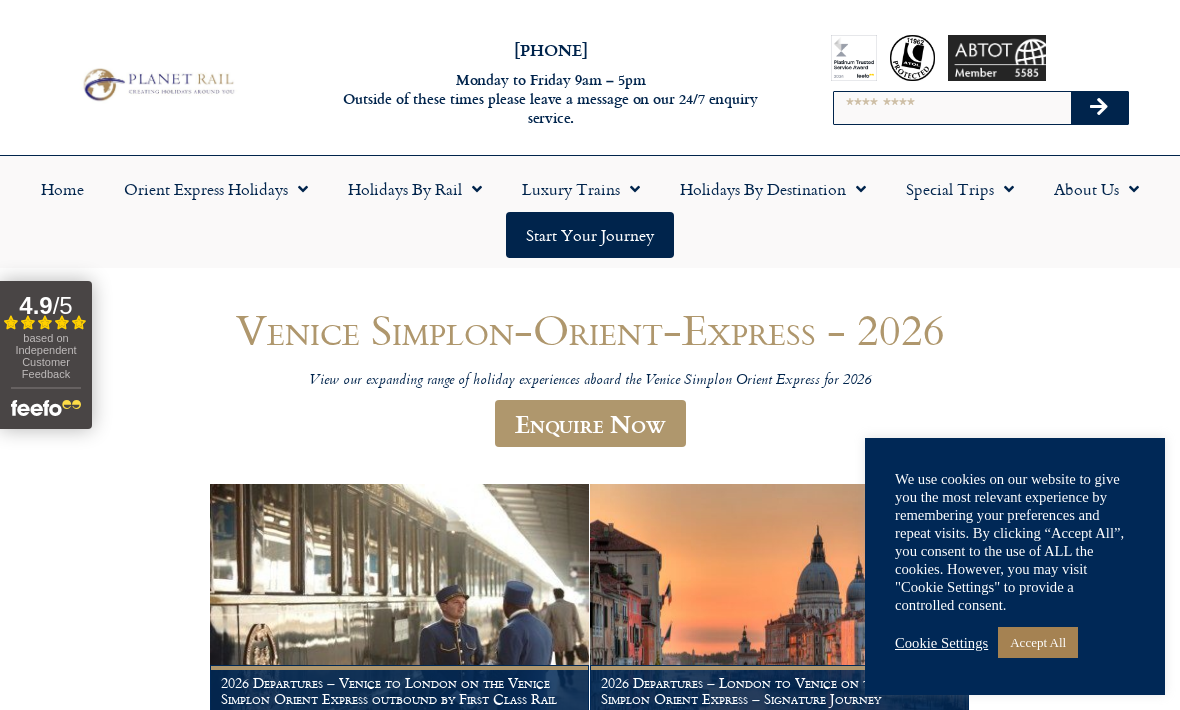 click on "Accept All" at bounding box center (1038, 642) 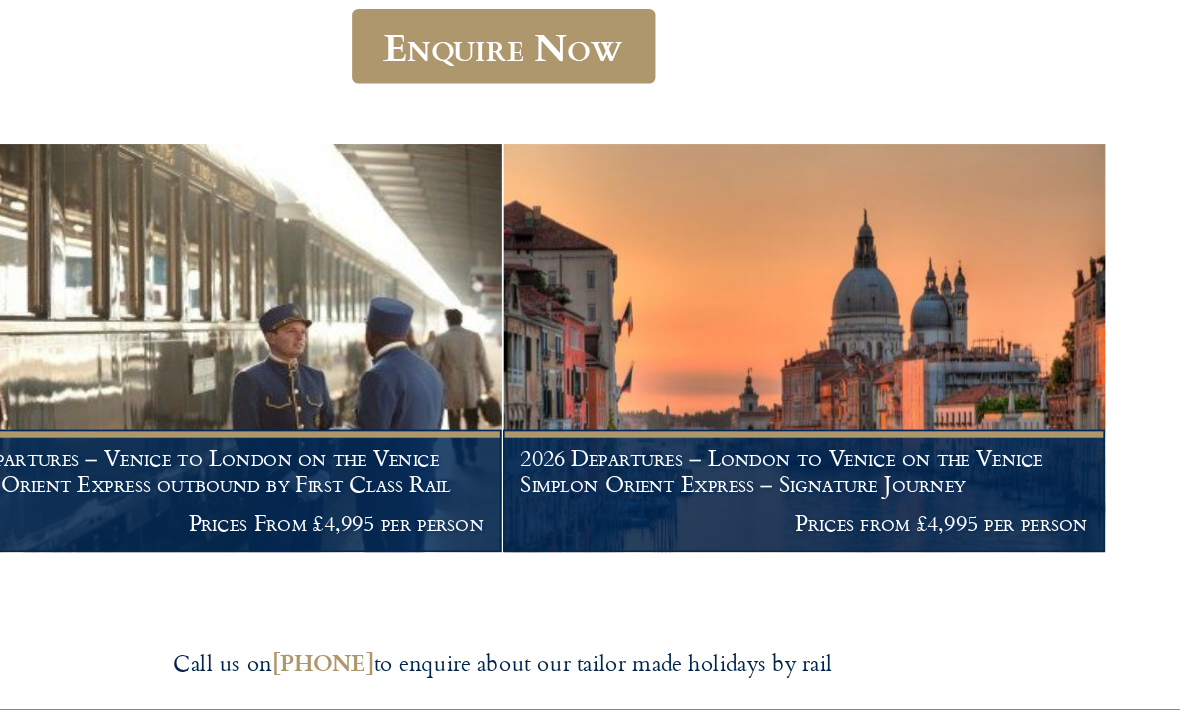 scroll, scrollTop: 186, scrollLeft: 0, axis: vertical 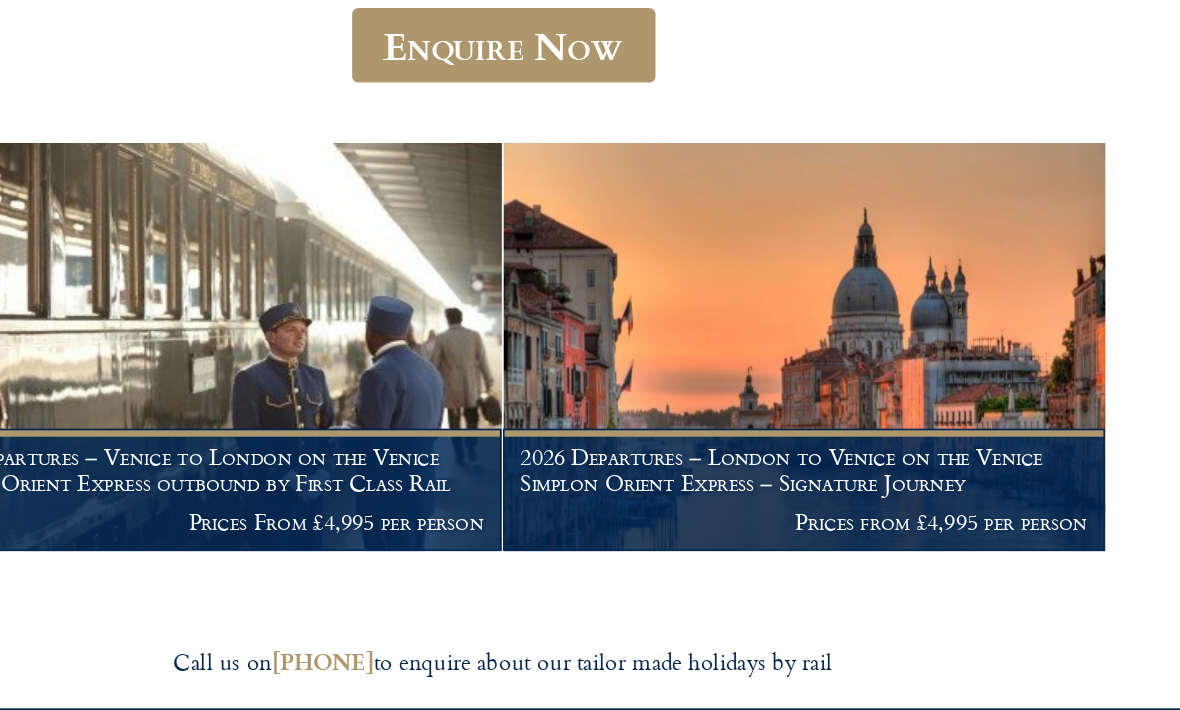 click on "2026 Departures – London to Venice on the Venice Simplon Orient Express – Signature Journey" at bounding box center (779, 518) 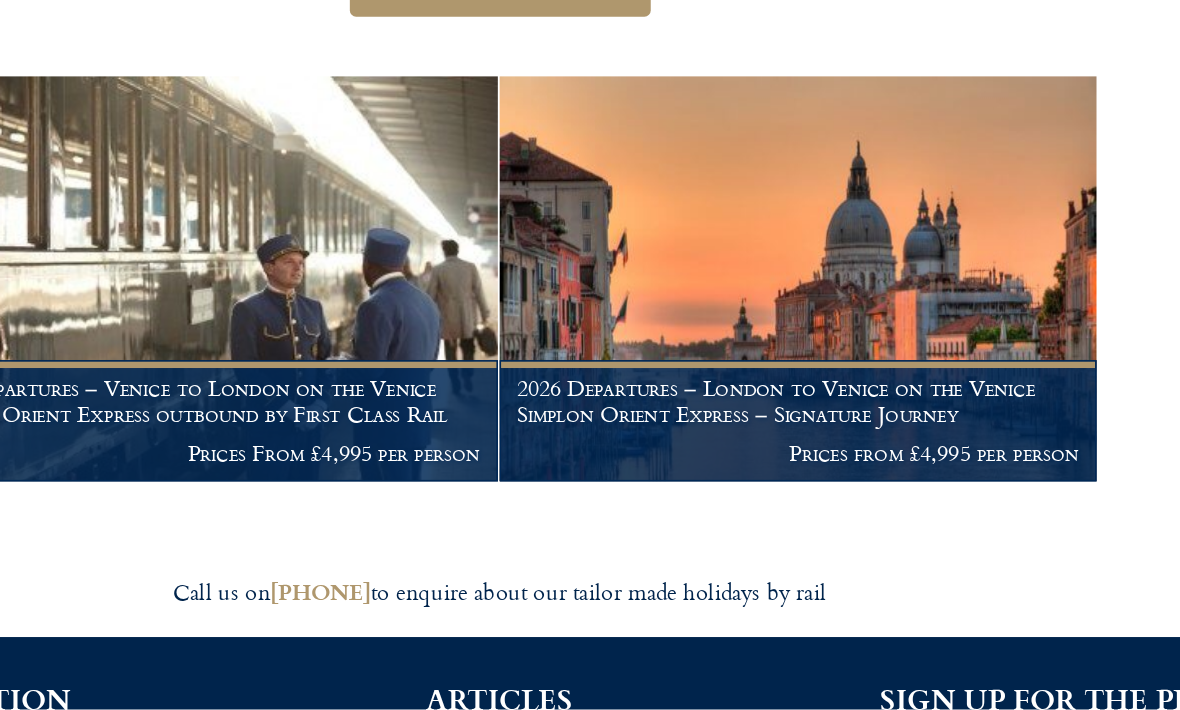 click on "2026 Departures – London to Venice on the Venice Simplon Orient Express – Signature Journey" at bounding box center [779, 514] 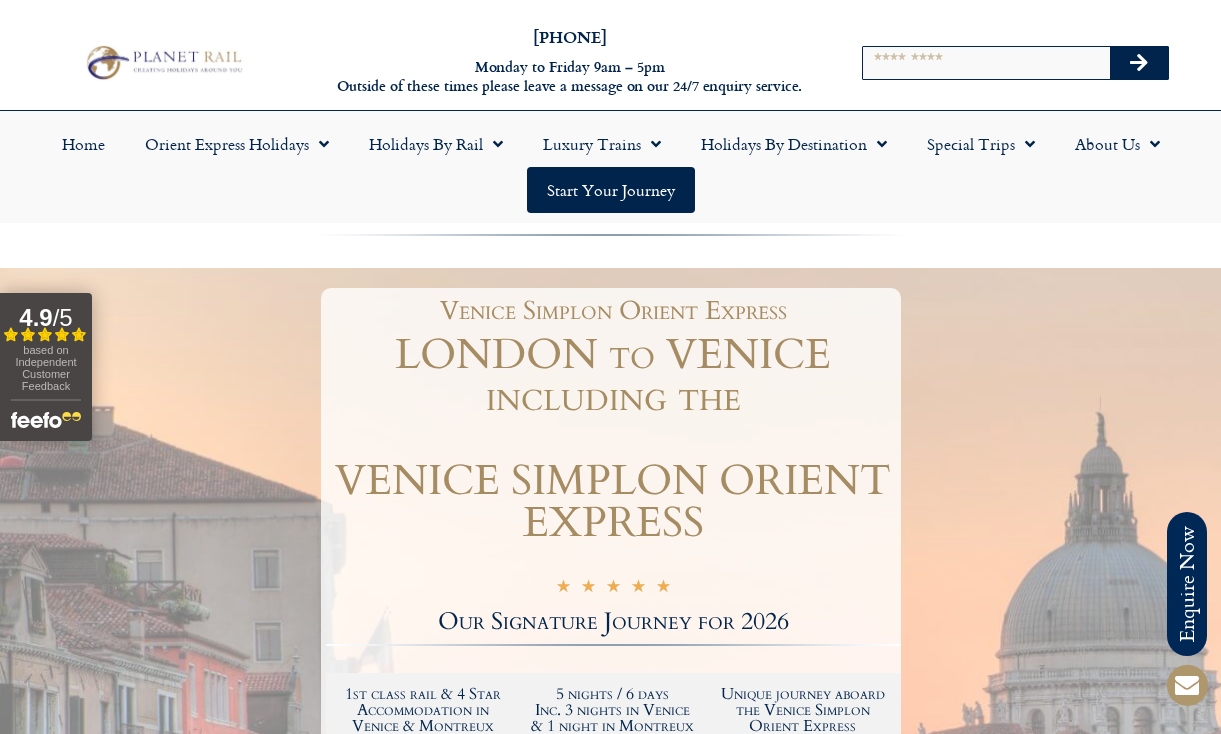 scroll, scrollTop: 4, scrollLeft: 0, axis: vertical 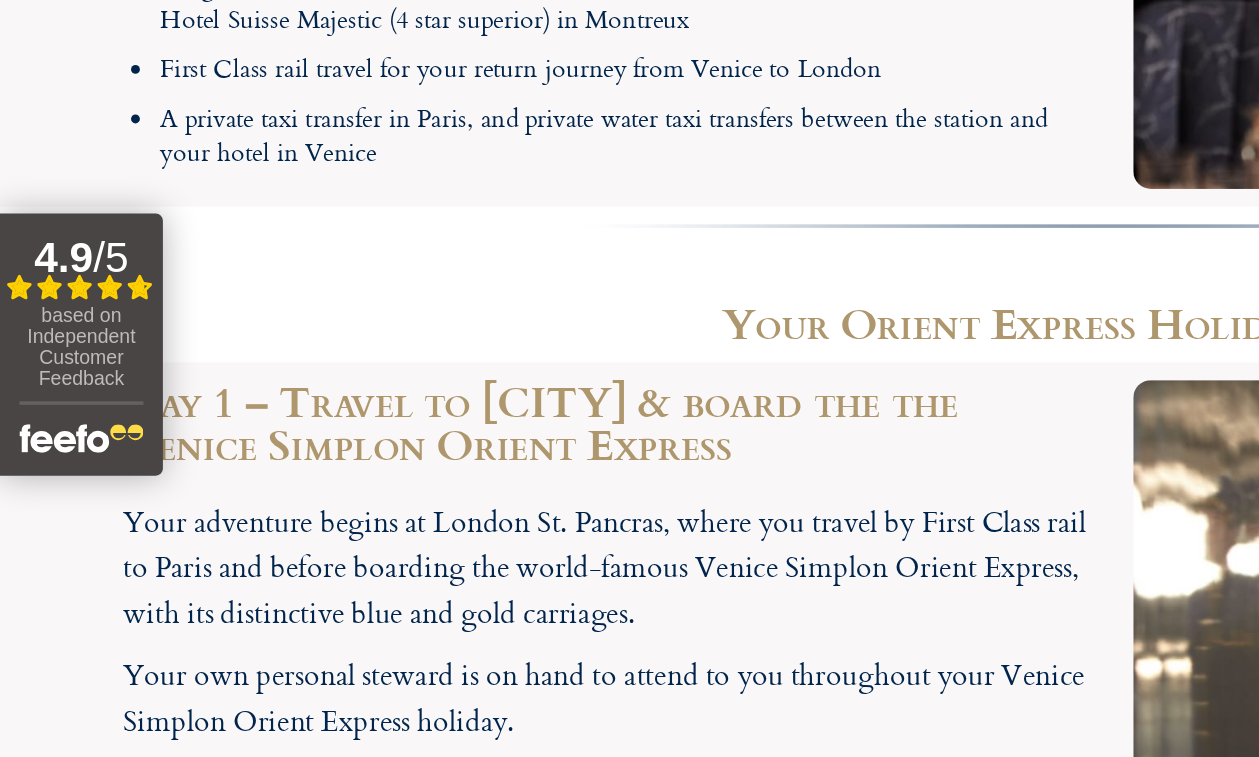 click on "based on Independent Customer Feedback" at bounding box center (45, 415) 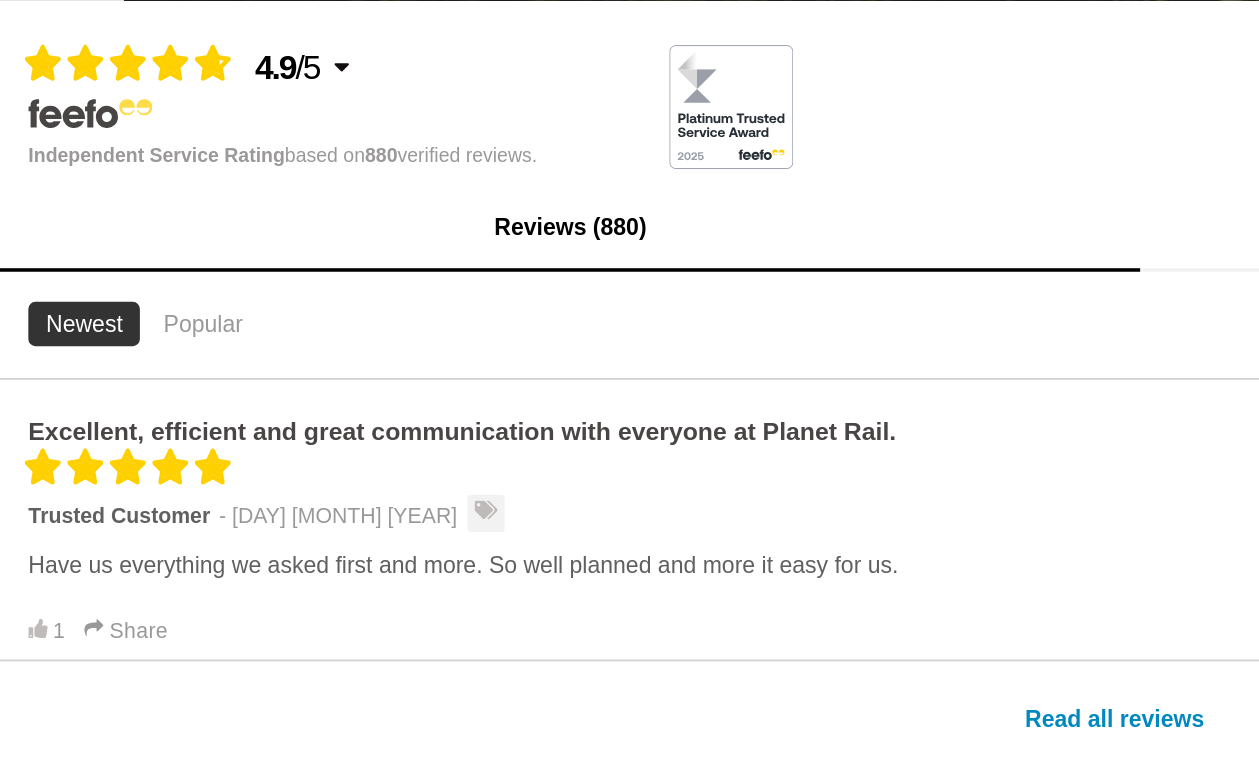 scroll, scrollTop: 1979, scrollLeft: 0, axis: vertical 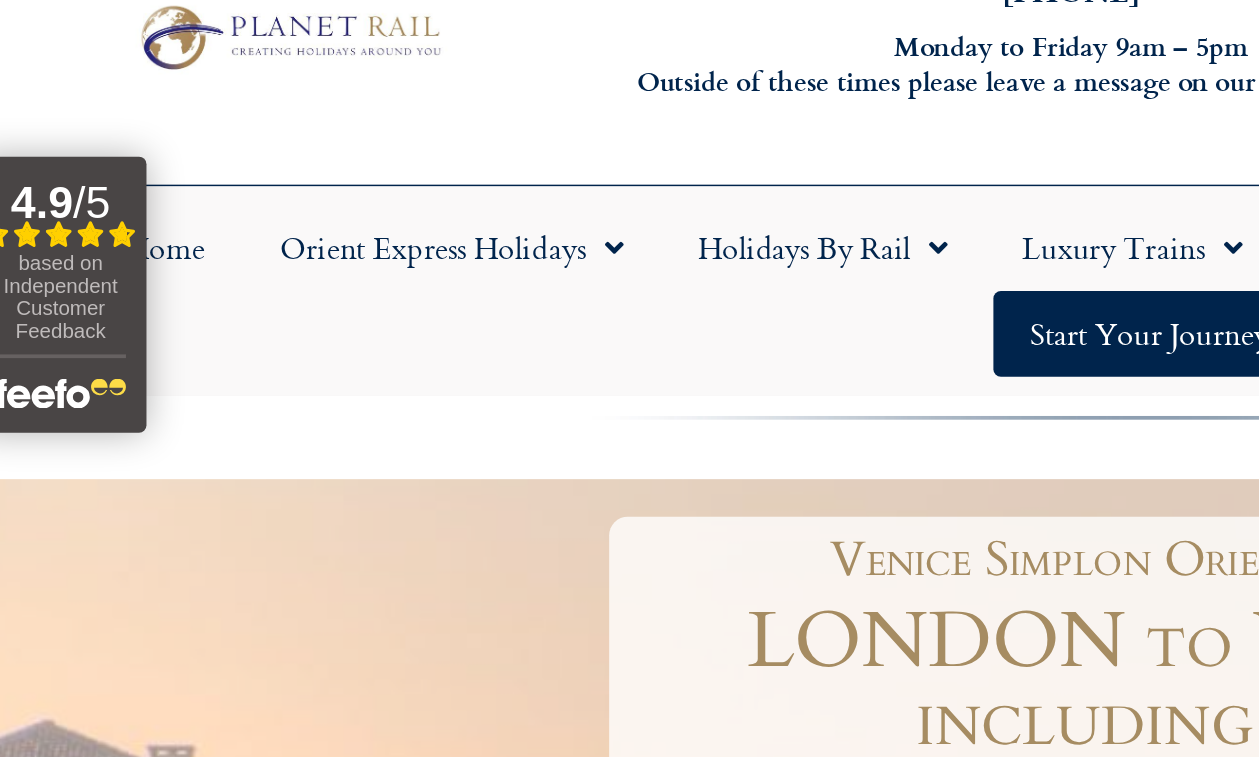 click on "Orient Express Holidays" 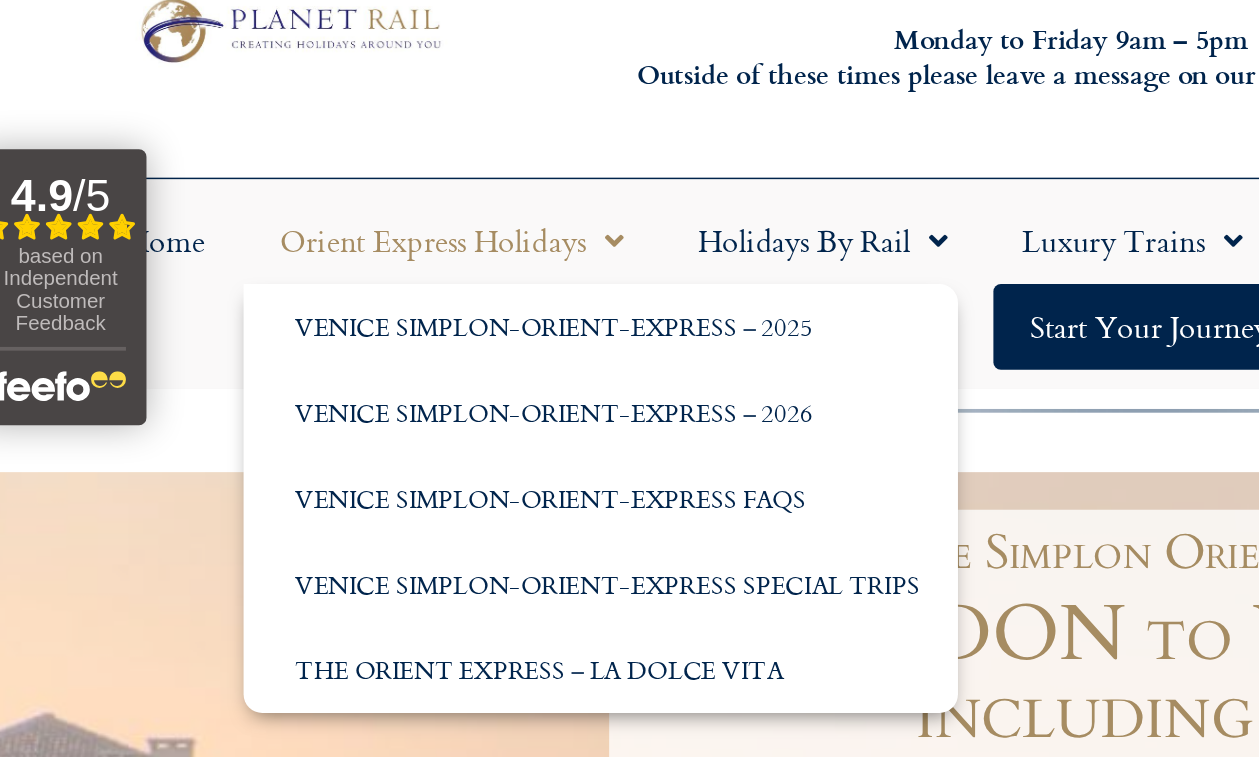 click on "The Orient Express – La Dolce Vita" 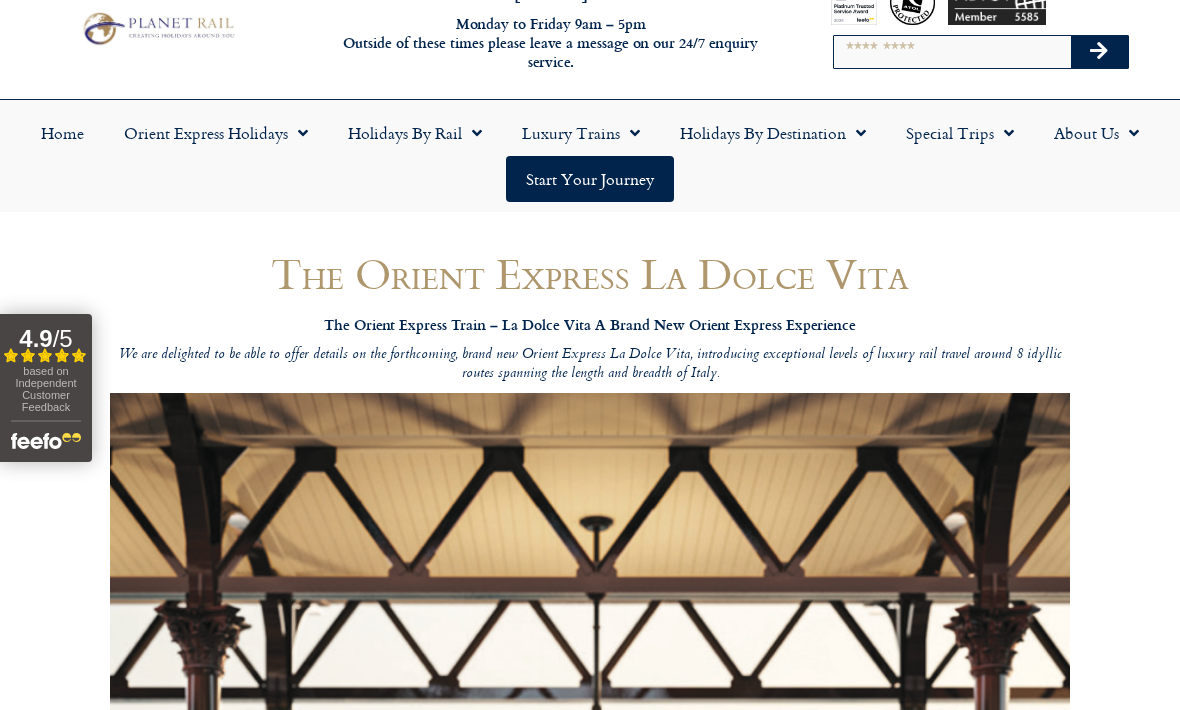 scroll, scrollTop: 0, scrollLeft: 0, axis: both 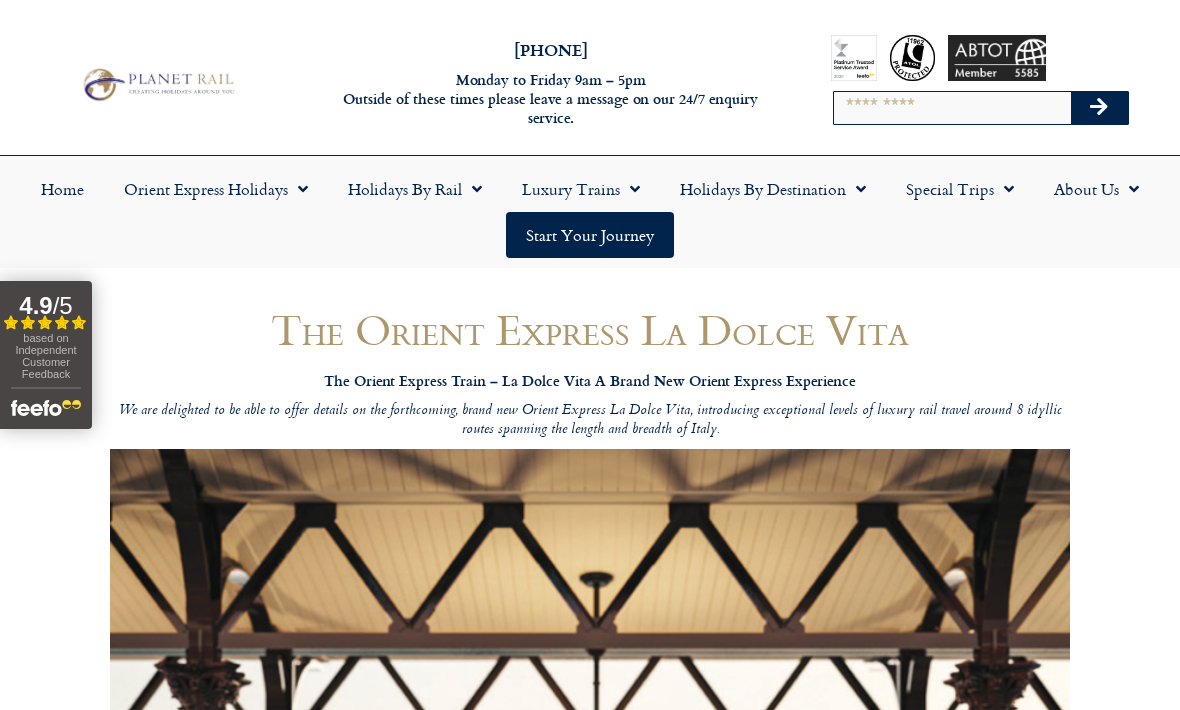 click on "Luxury Trains" 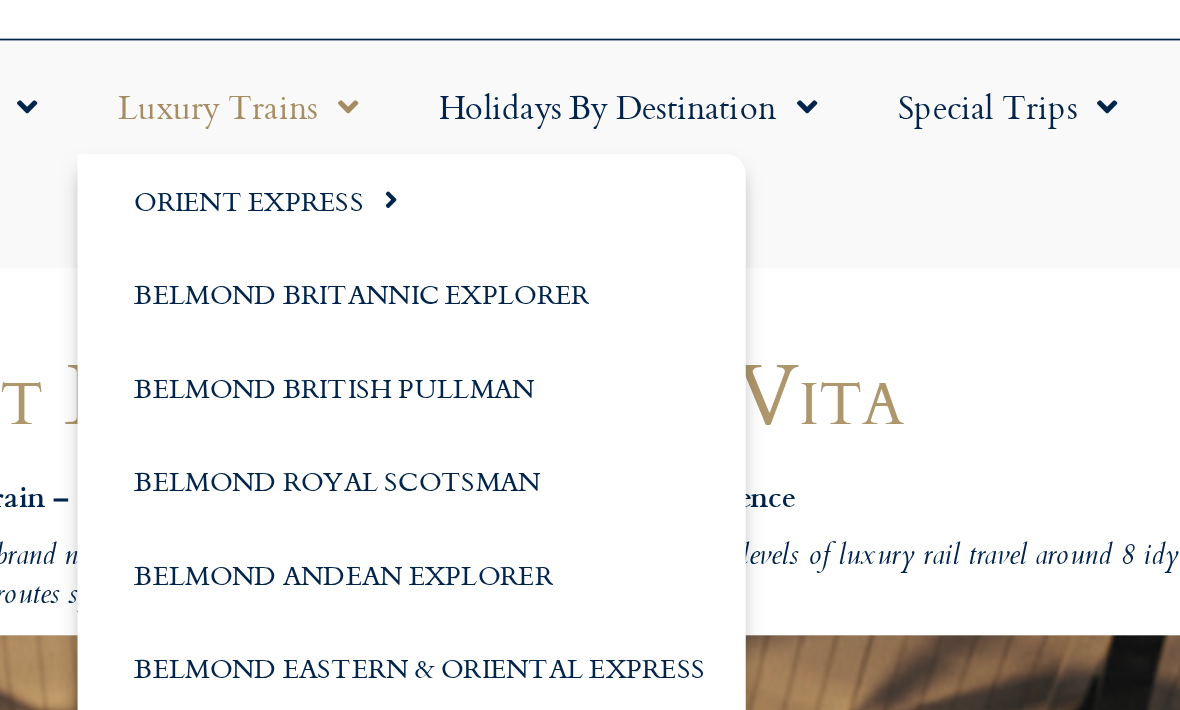 scroll, scrollTop: 140, scrollLeft: 0, axis: vertical 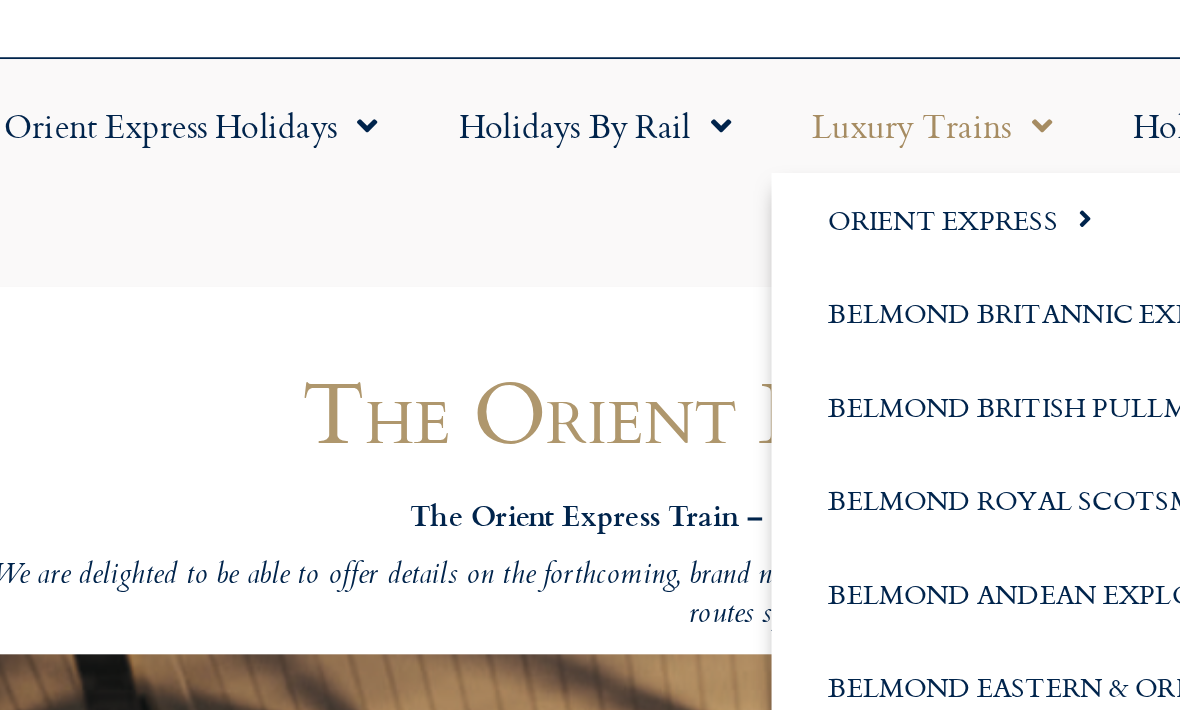 click on "Holidays by Rail" 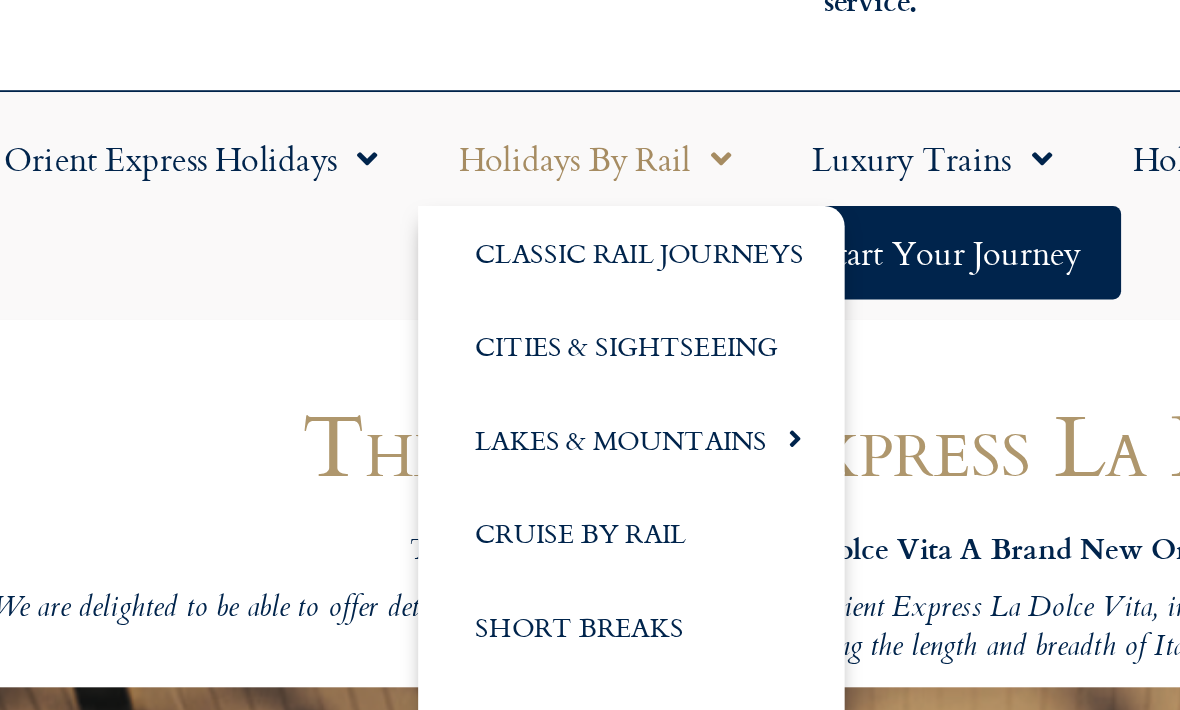 scroll, scrollTop: 124, scrollLeft: 0, axis: vertical 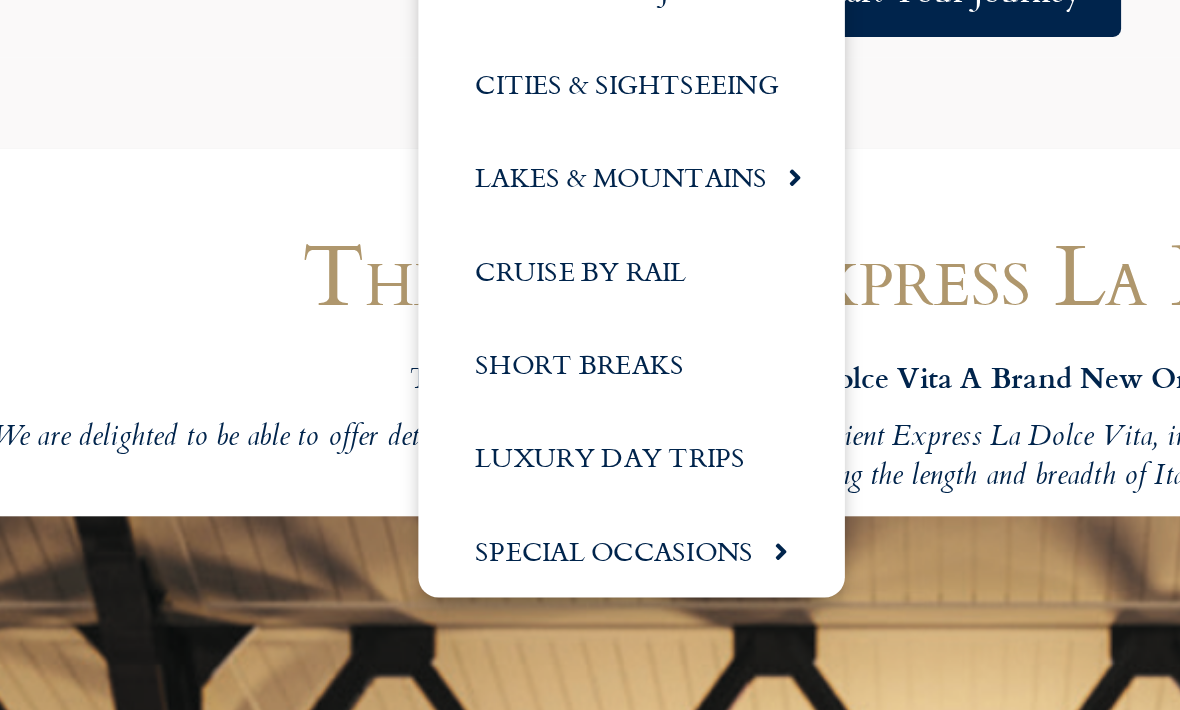 click on "Short Breaks" 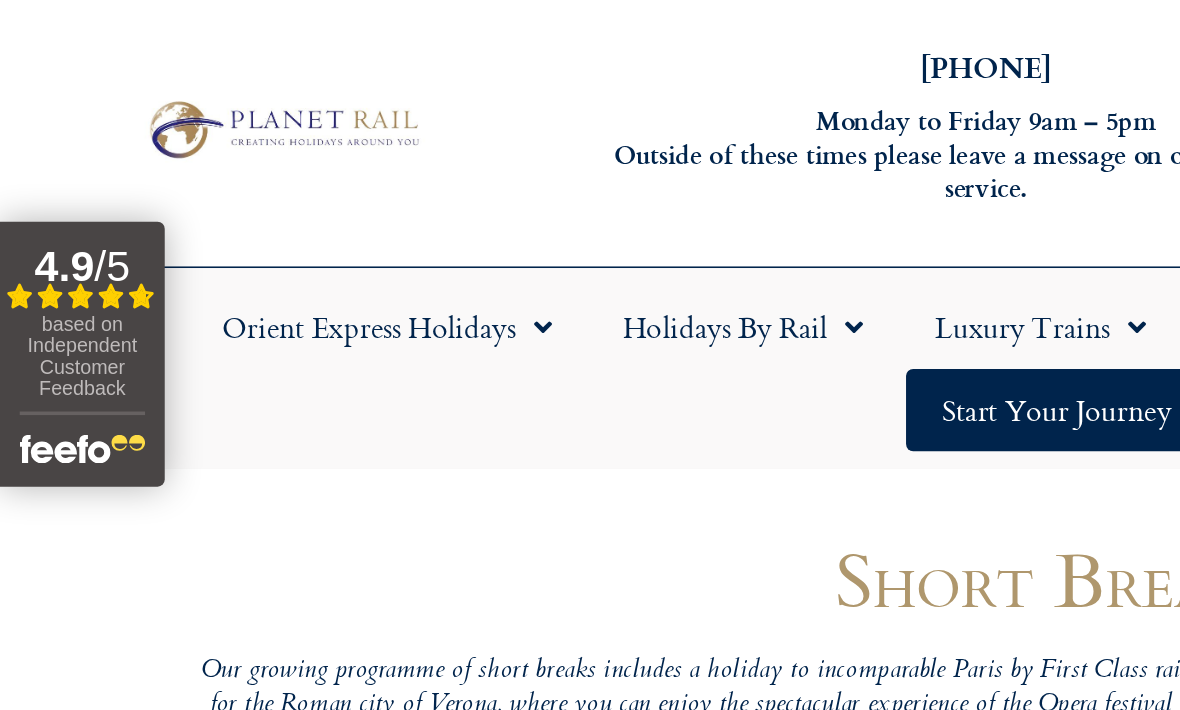 scroll, scrollTop: 0, scrollLeft: 0, axis: both 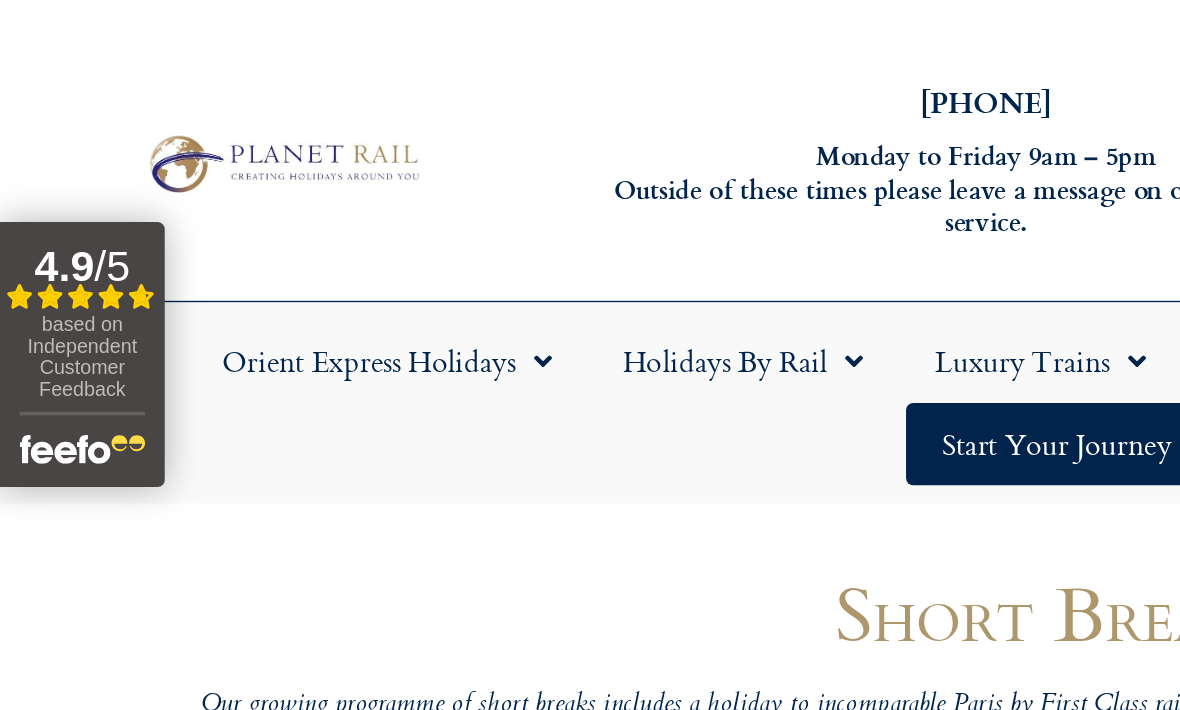 click on "Holidays by Rail" 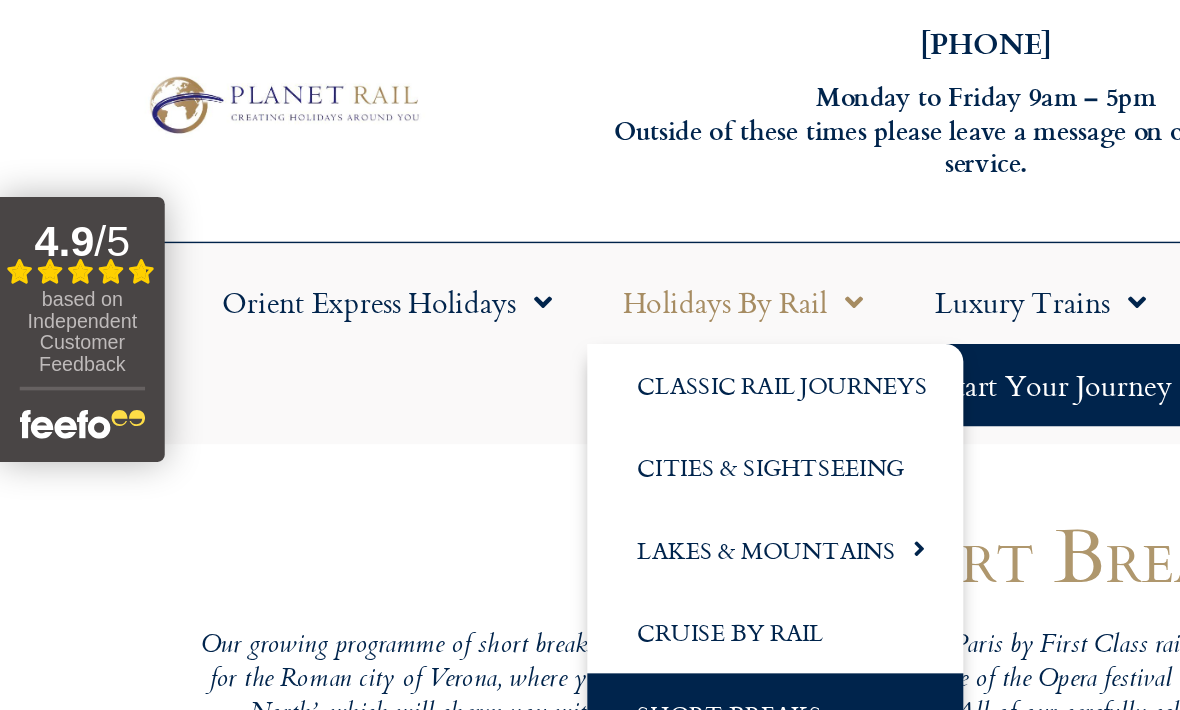 click on "Classic Rail Journeys" 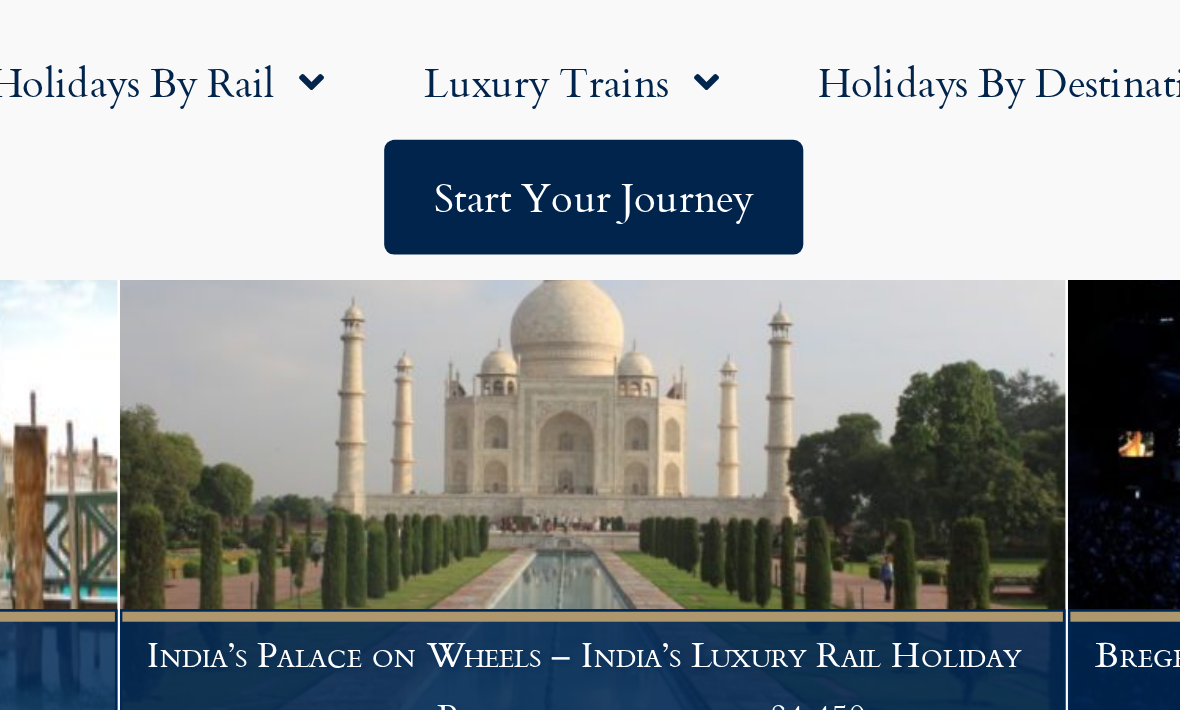 scroll, scrollTop: 1506, scrollLeft: 0, axis: vertical 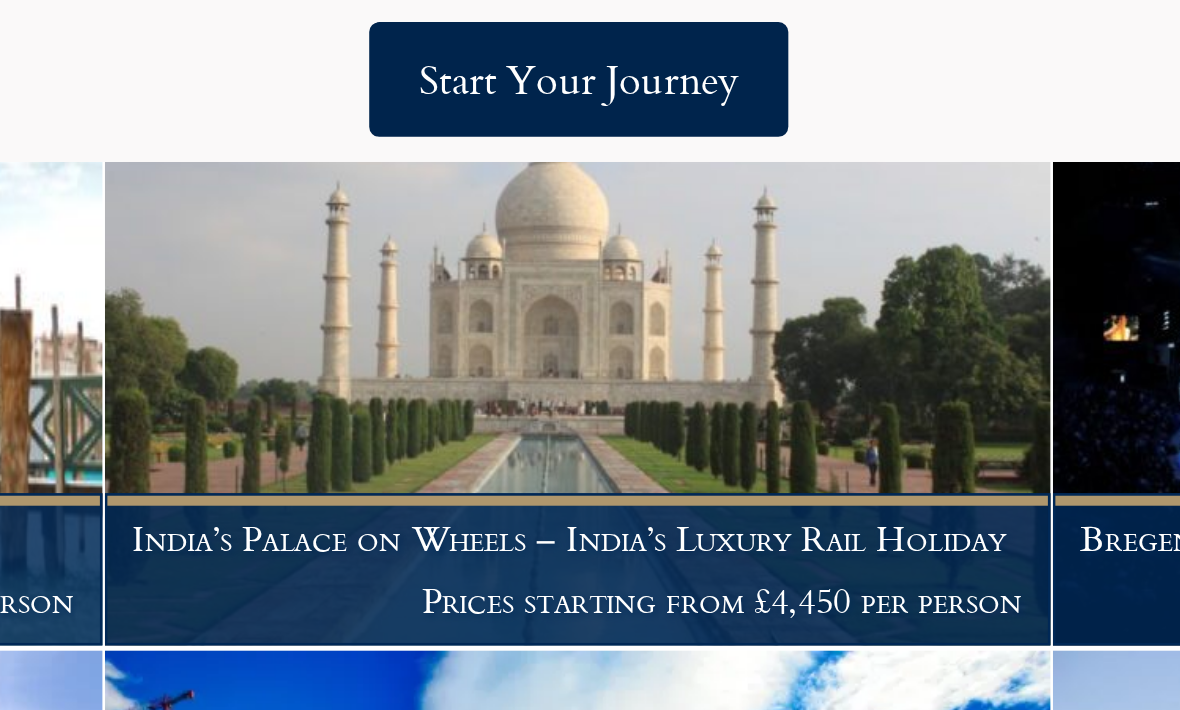 click on "Prices starting from £4,450 per person" at bounding box center [589, 288] 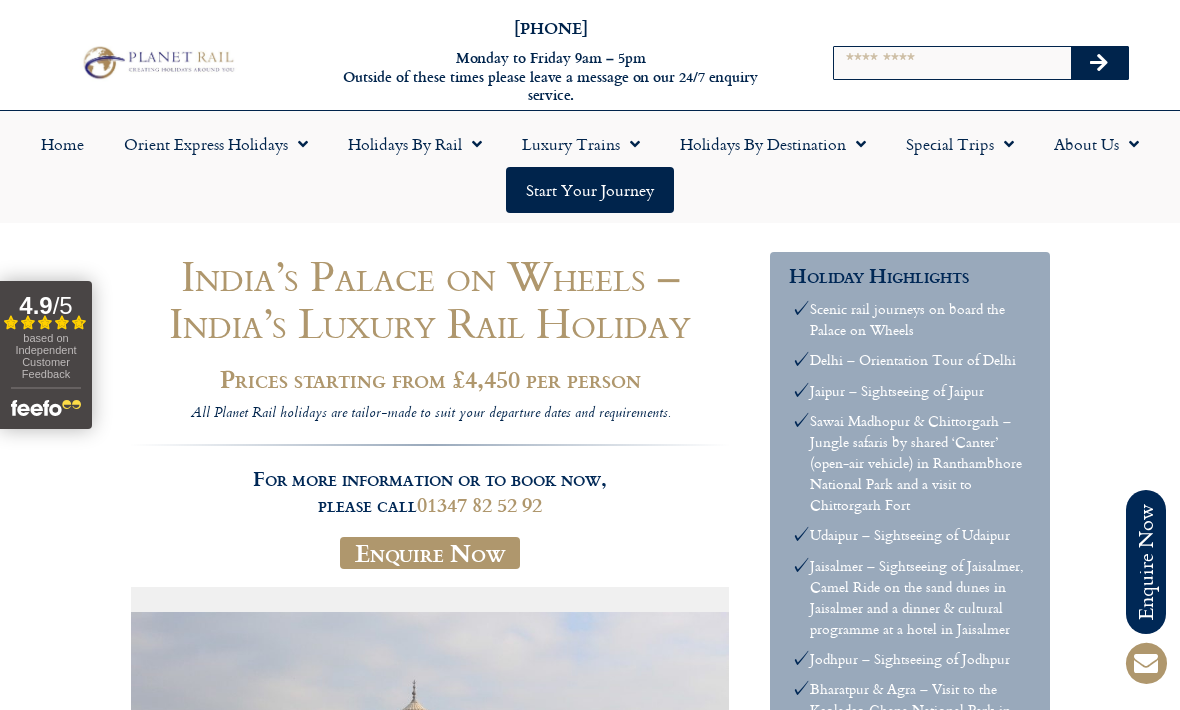scroll, scrollTop: 0, scrollLeft: 0, axis: both 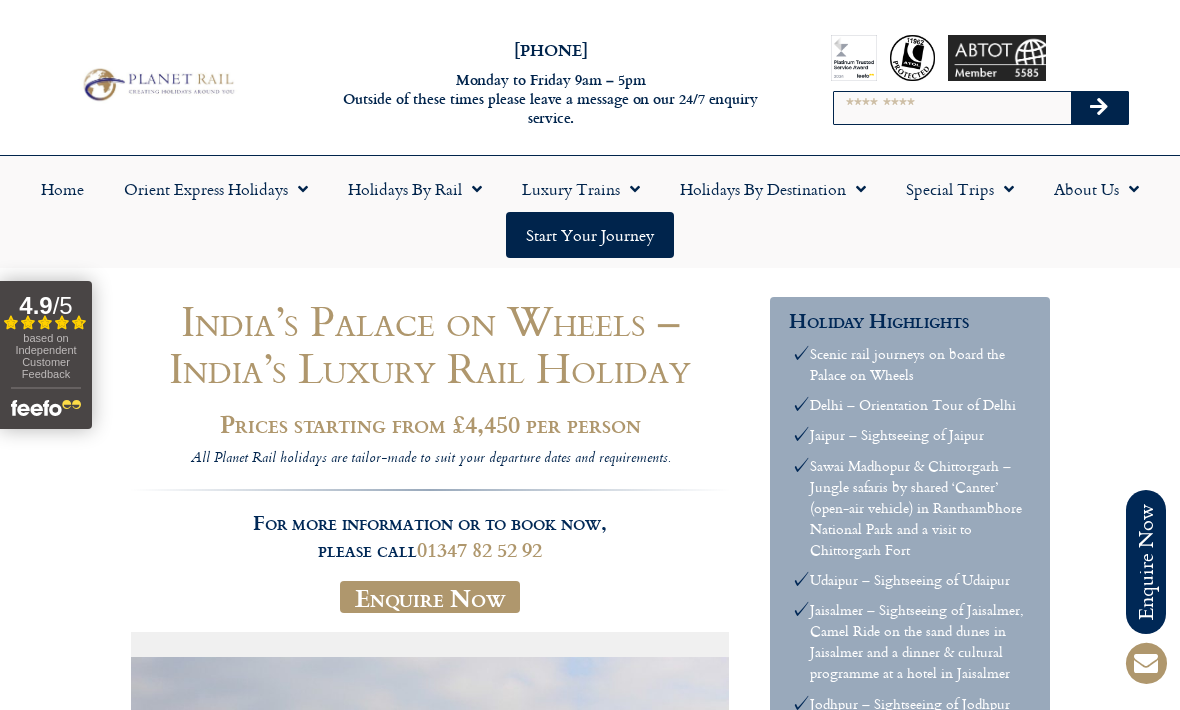 click on "Holidays by Rail" 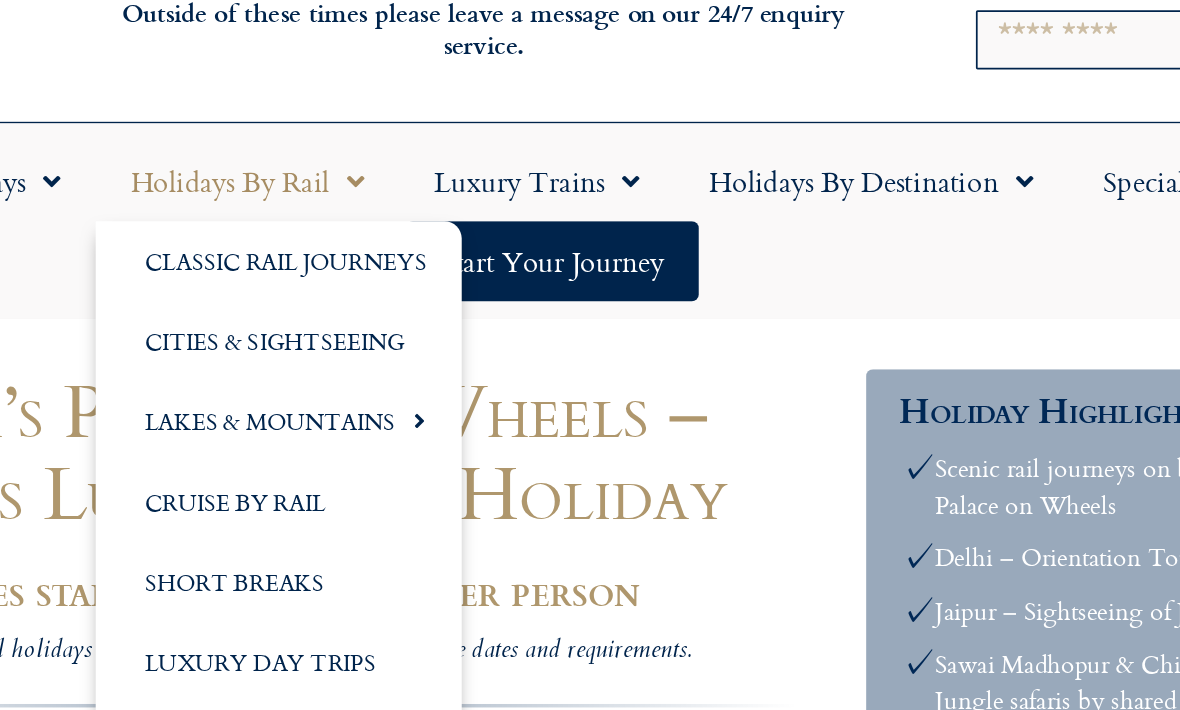 click on "Classic Rail Journeys" 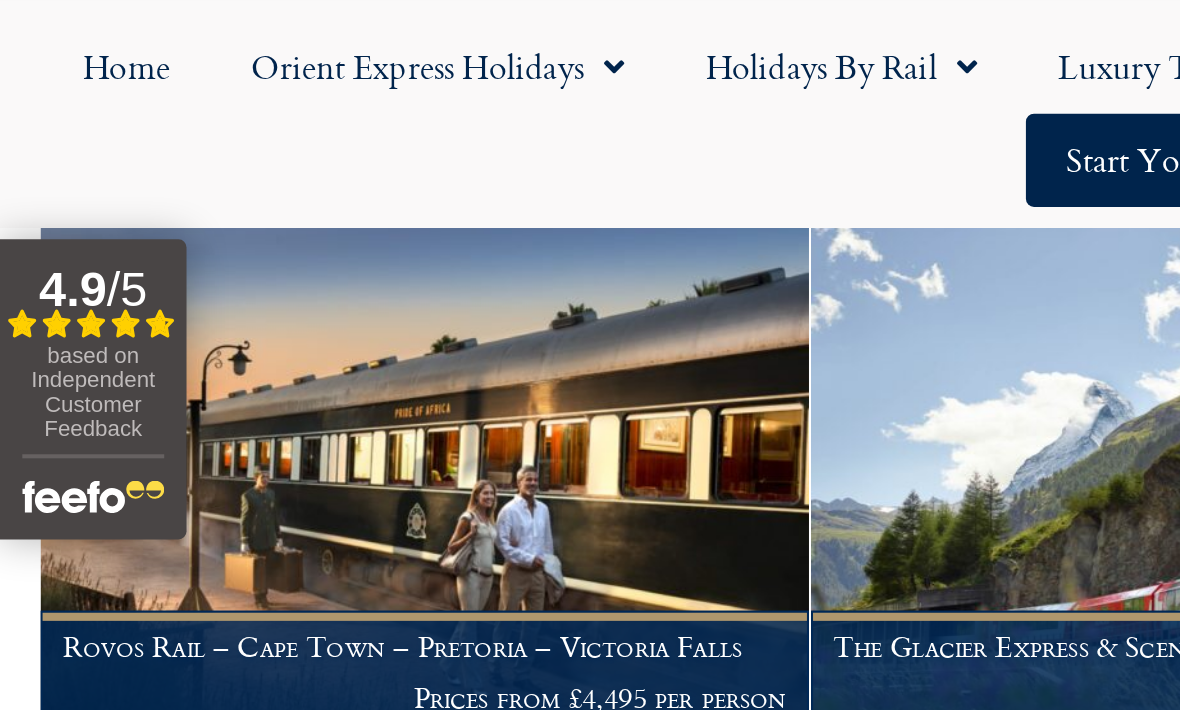 scroll, scrollTop: 645, scrollLeft: 0, axis: vertical 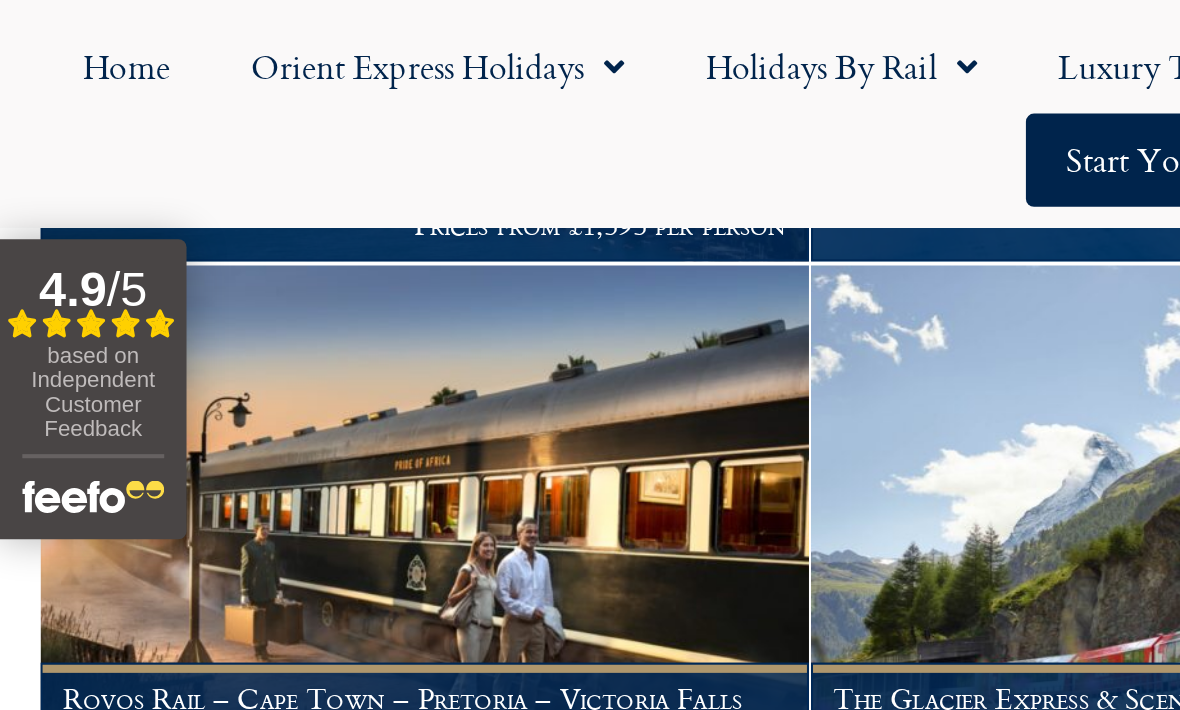 click on "Prices from £4,495 per person" at bounding box center (209, 370) 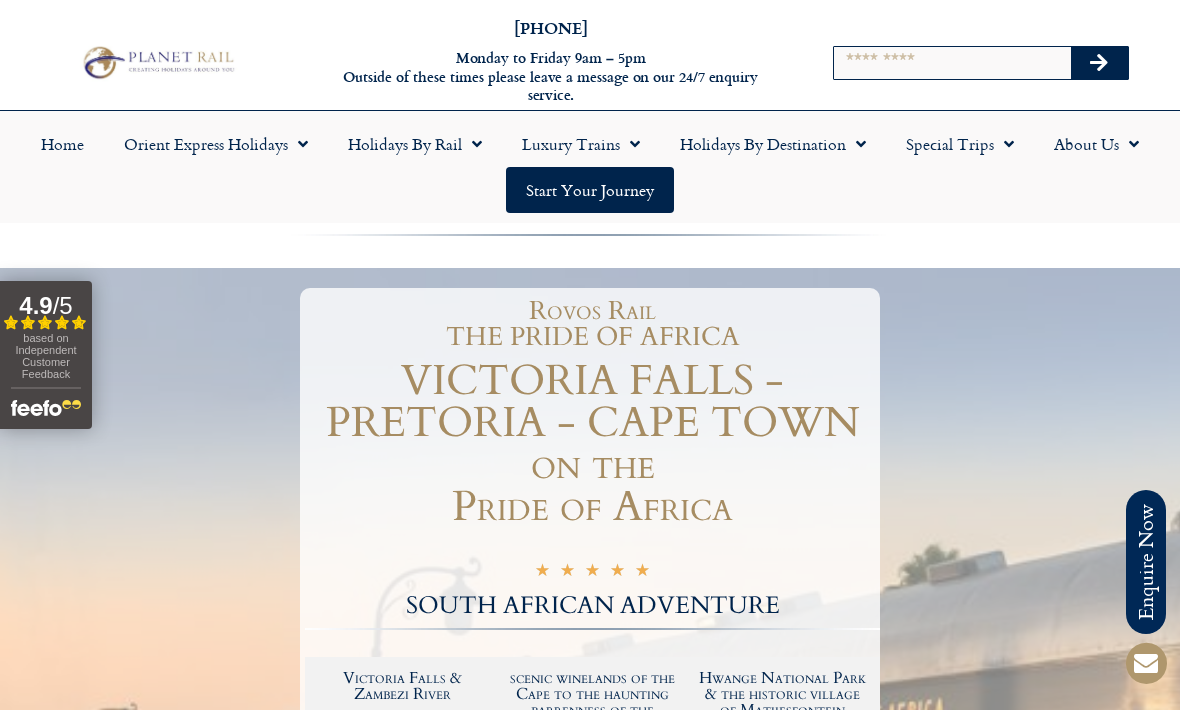scroll, scrollTop: 0, scrollLeft: 0, axis: both 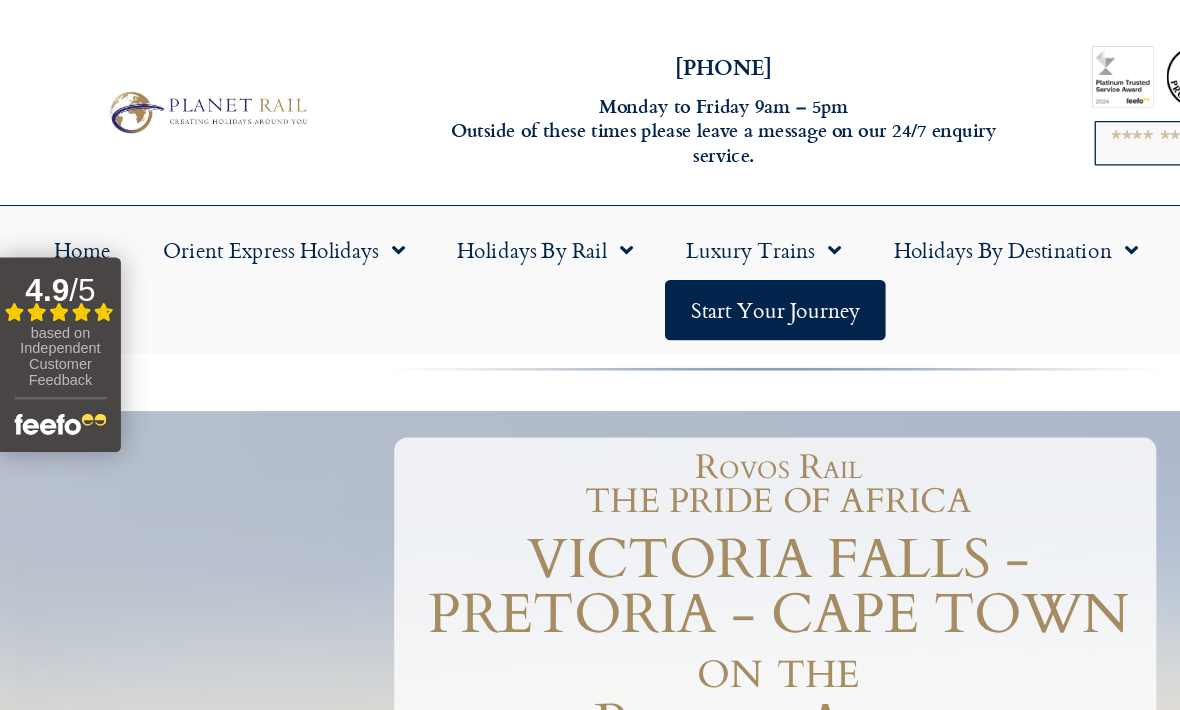 click on "Holidays by Rail" 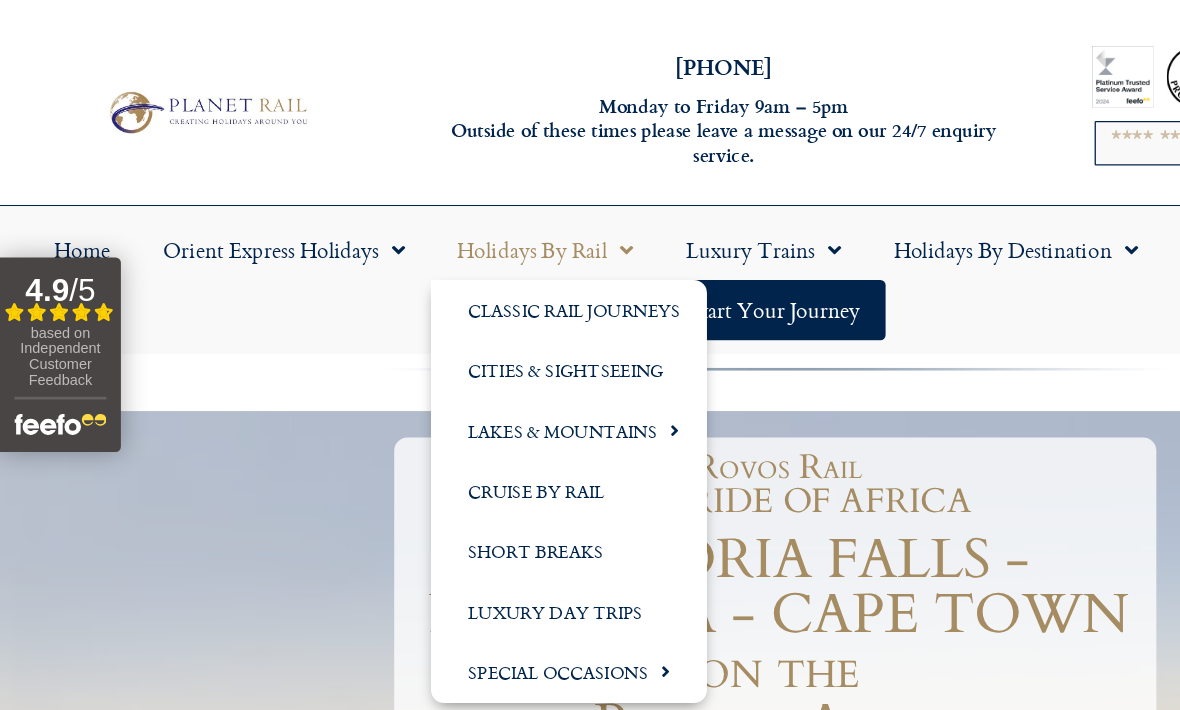 click on "Classic Rail Journeys" 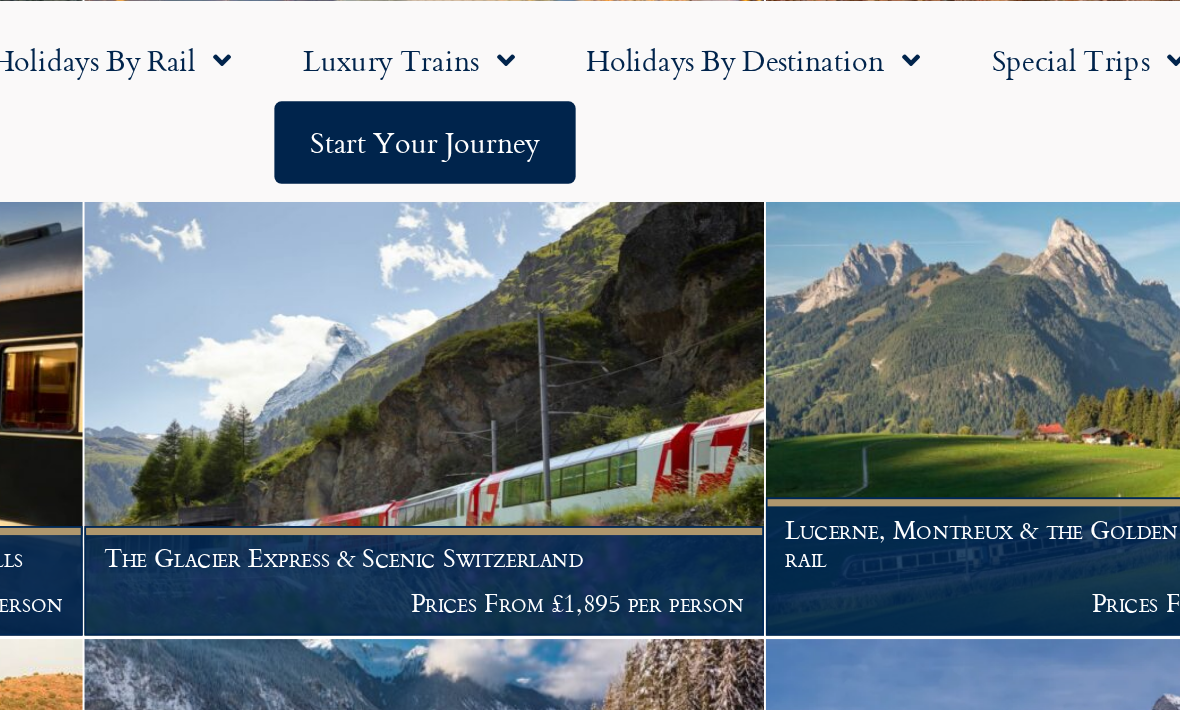 scroll, scrollTop: 678, scrollLeft: 0, axis: vertical 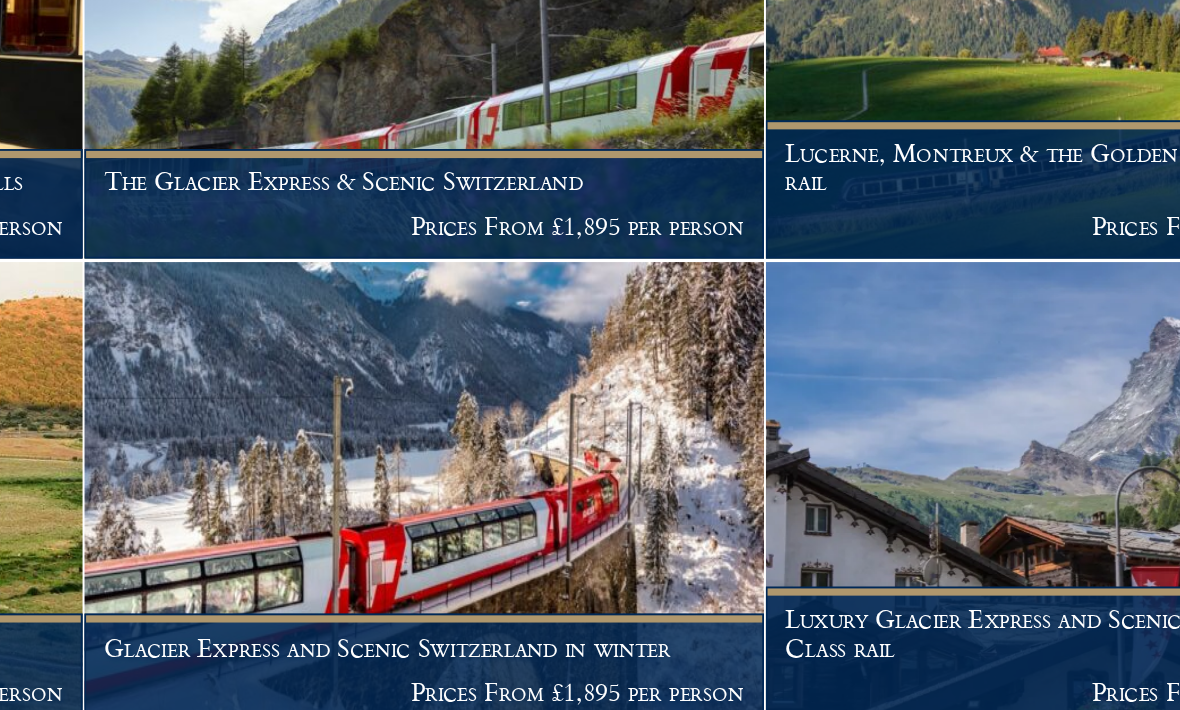 click at bounding box center (589, 486) 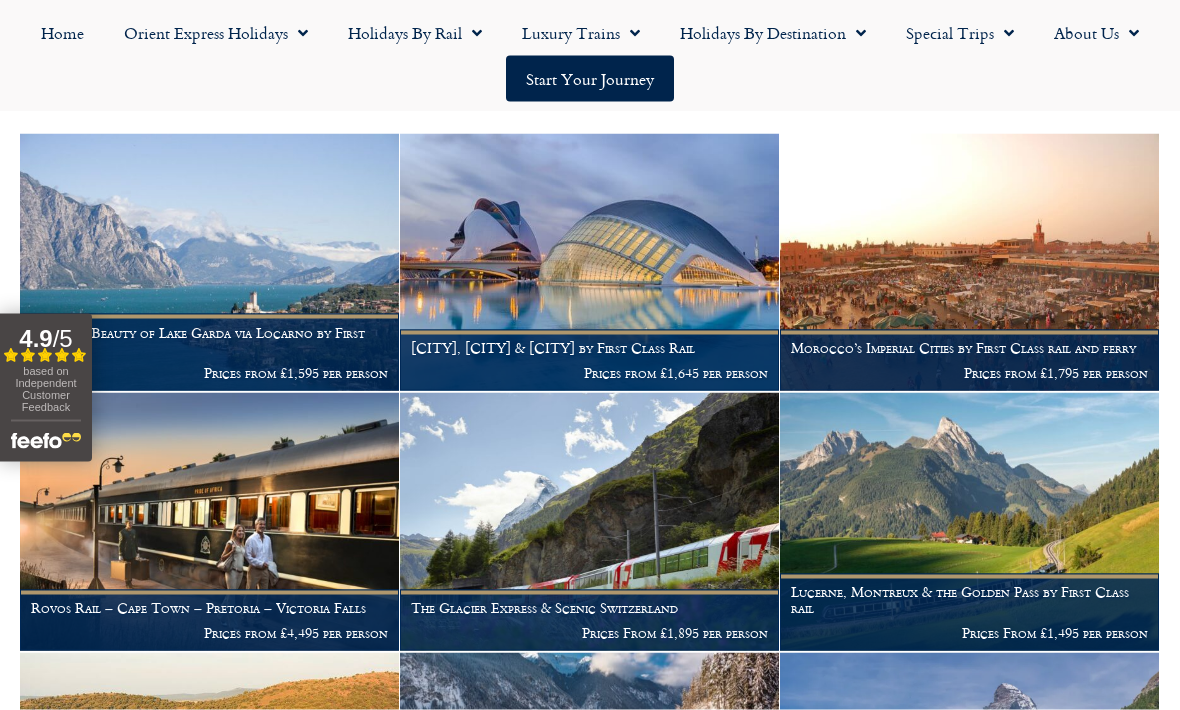 scroll, scrollTop: 0, scrollLeft: 0, axis: both 